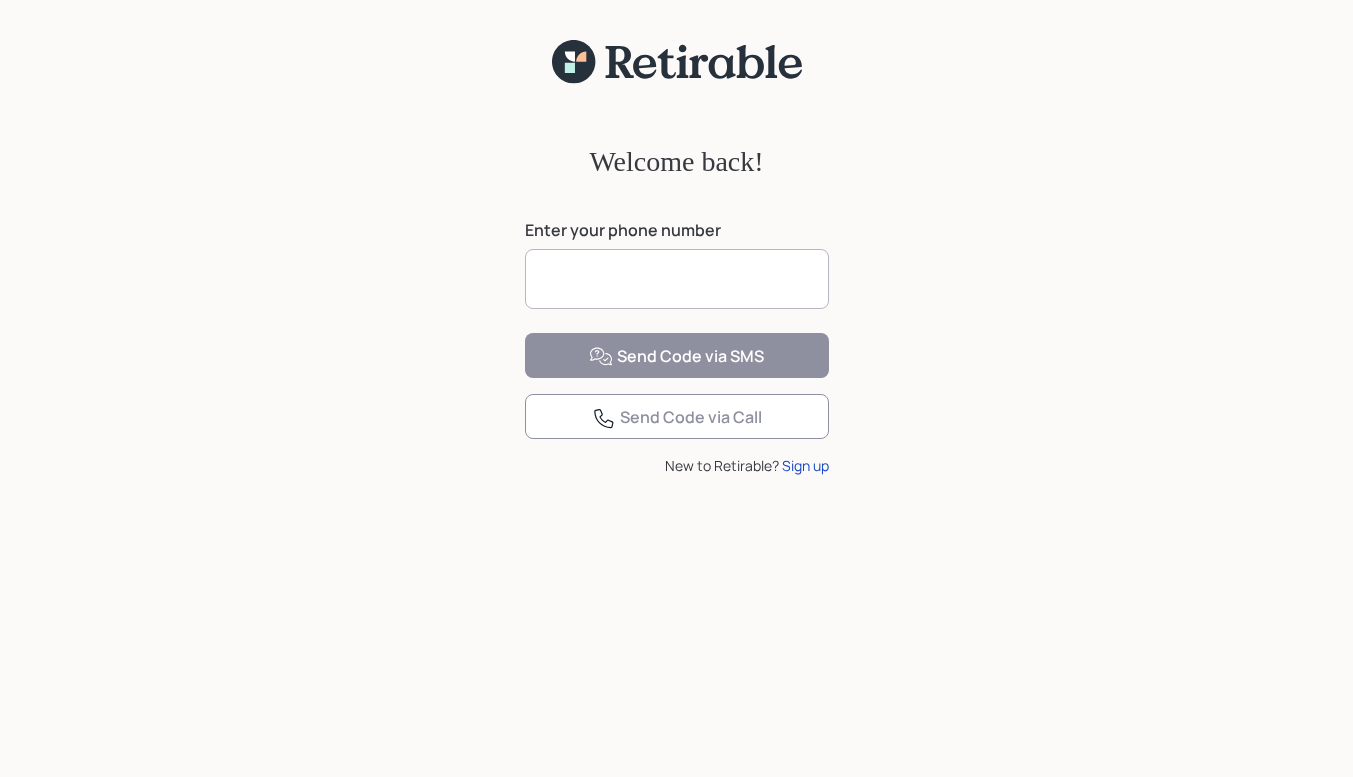 scroll, scrollTop: 0, scrollLeft: 0, axis: both 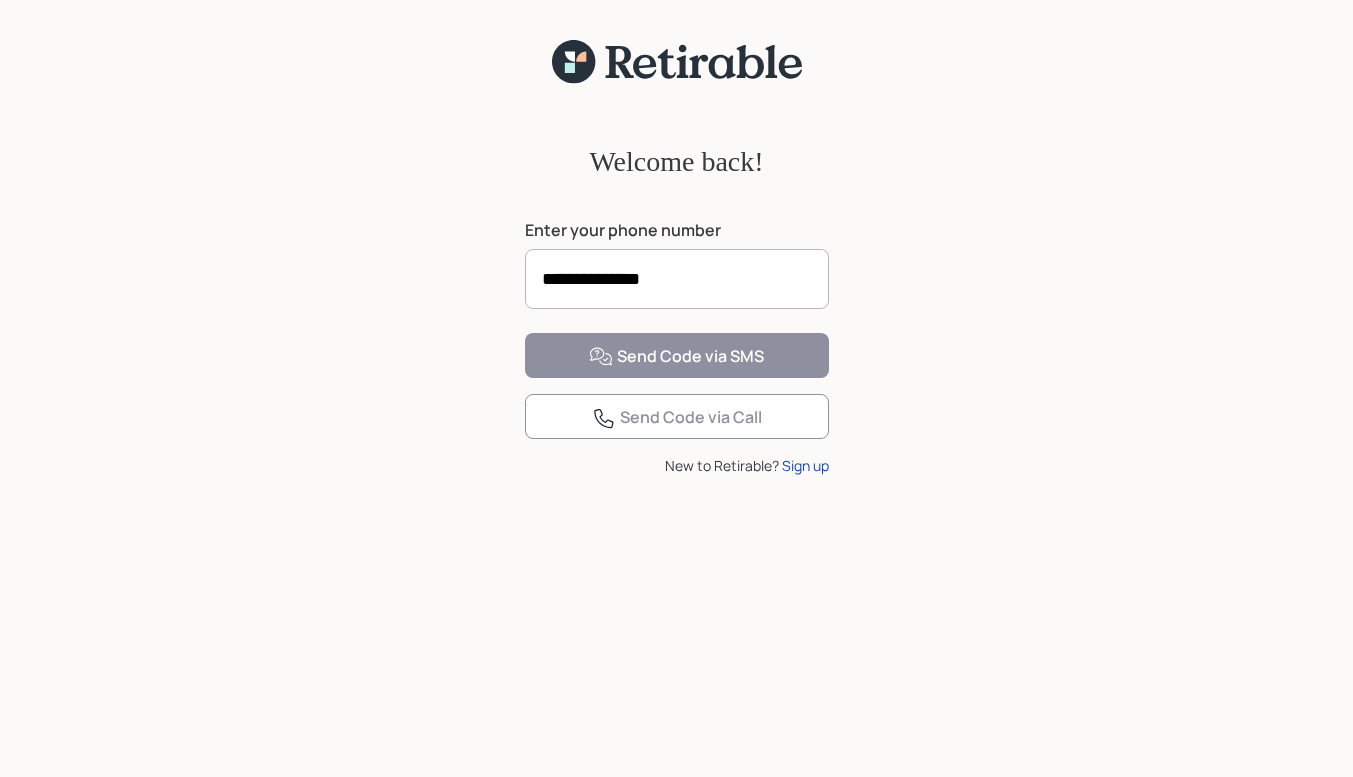 type on "**********" 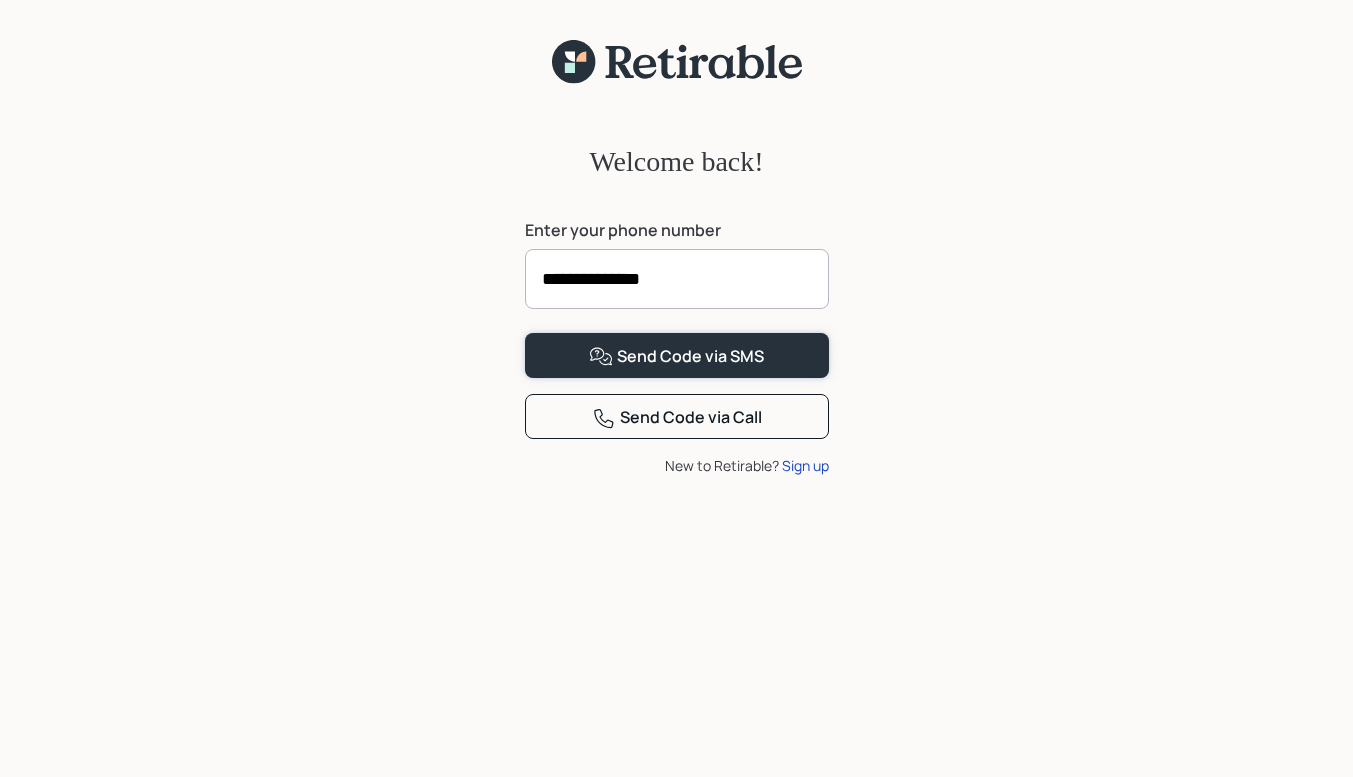 click on "Send Code via SMS" at bounding box center [676, 357] 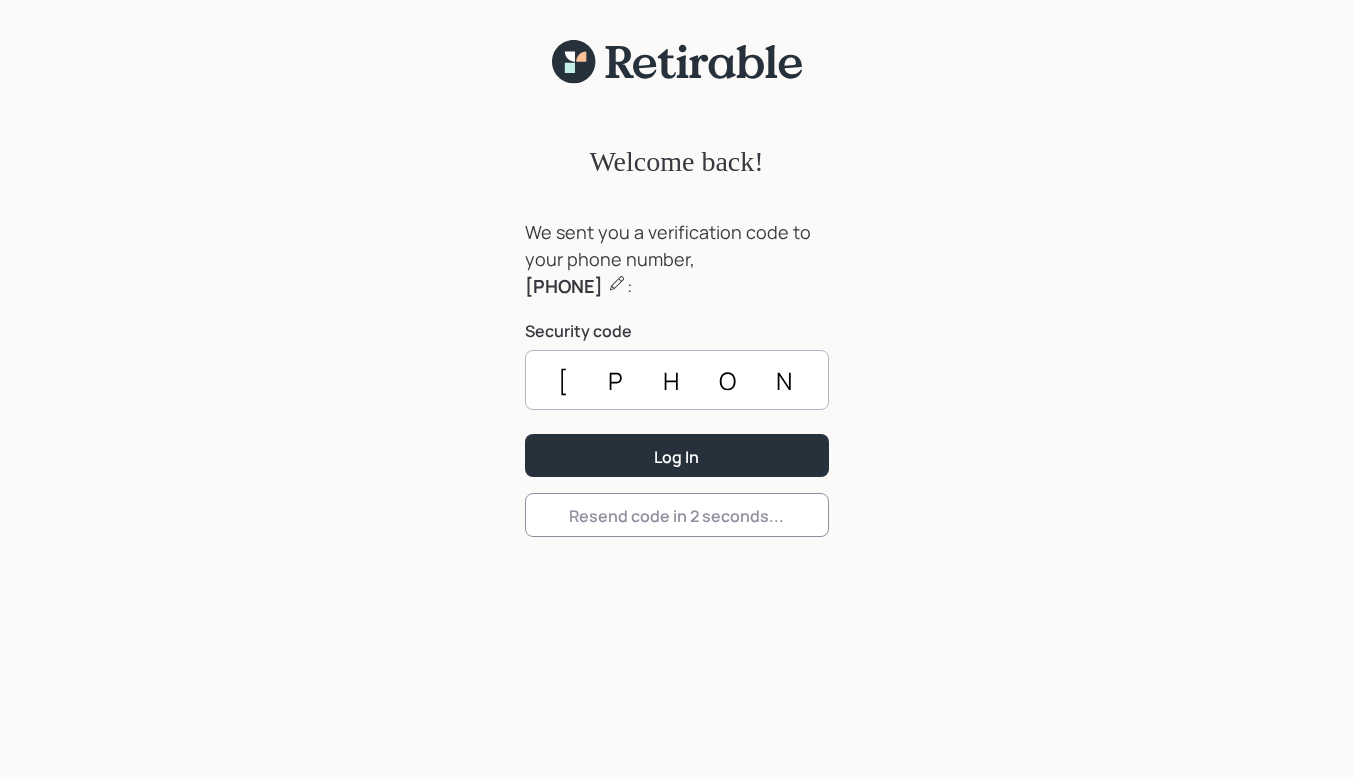 type on "[PHONE]" 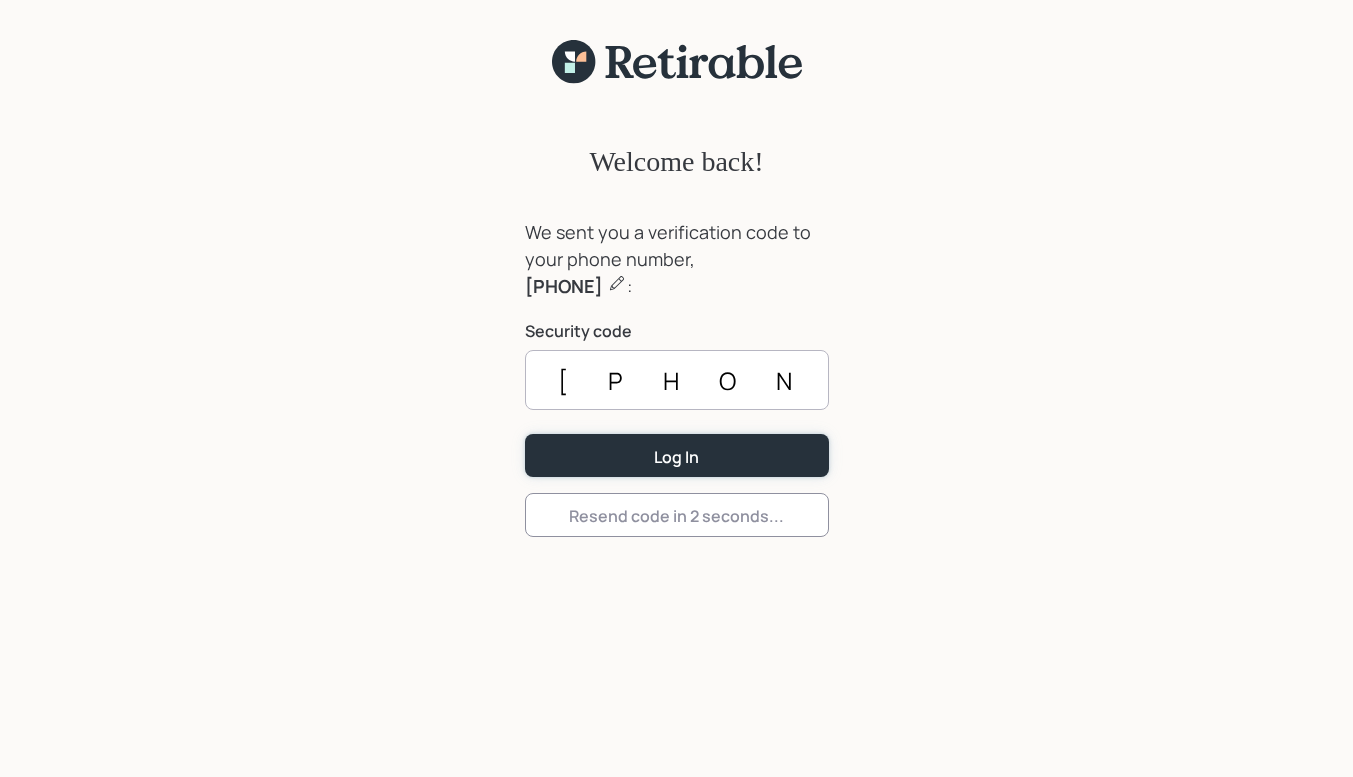 click on "Log In" at bounding box center [677, 455] 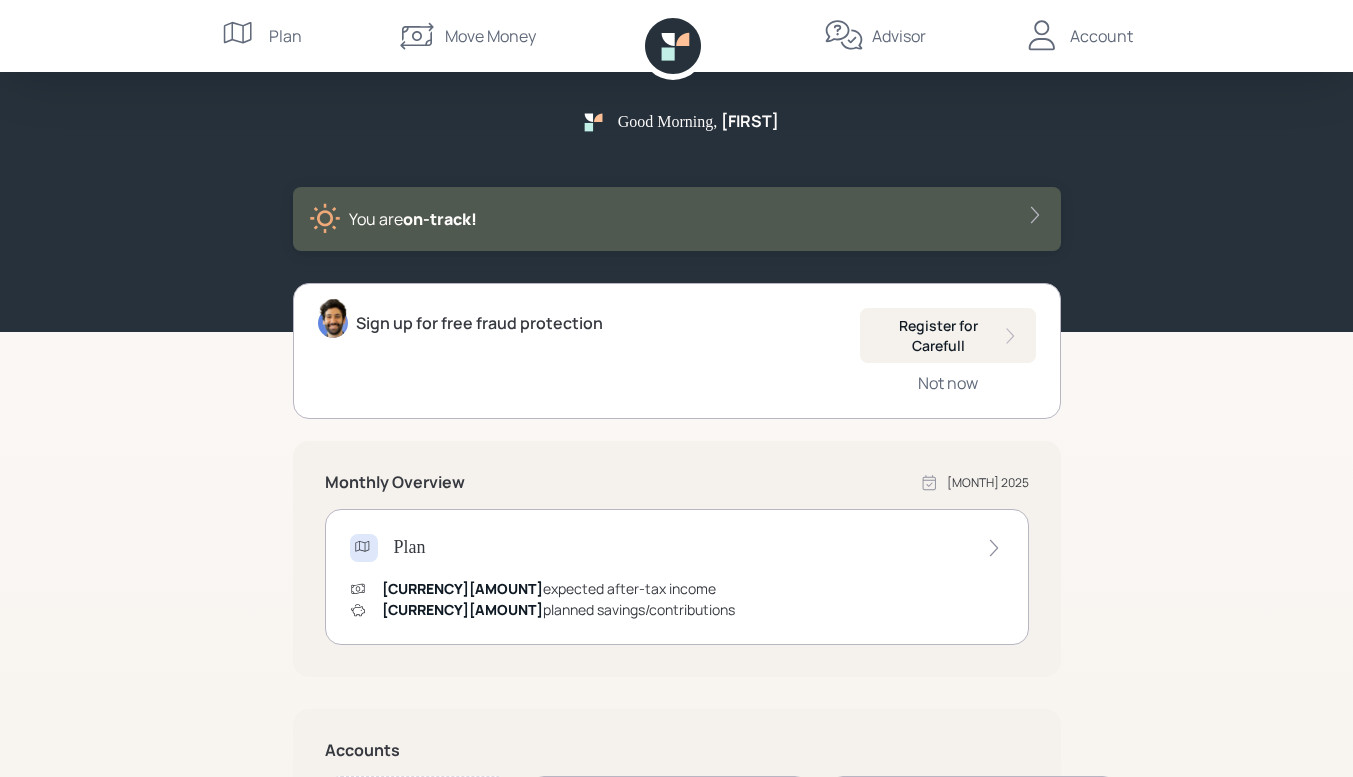 click at bounding box center (673, 46) 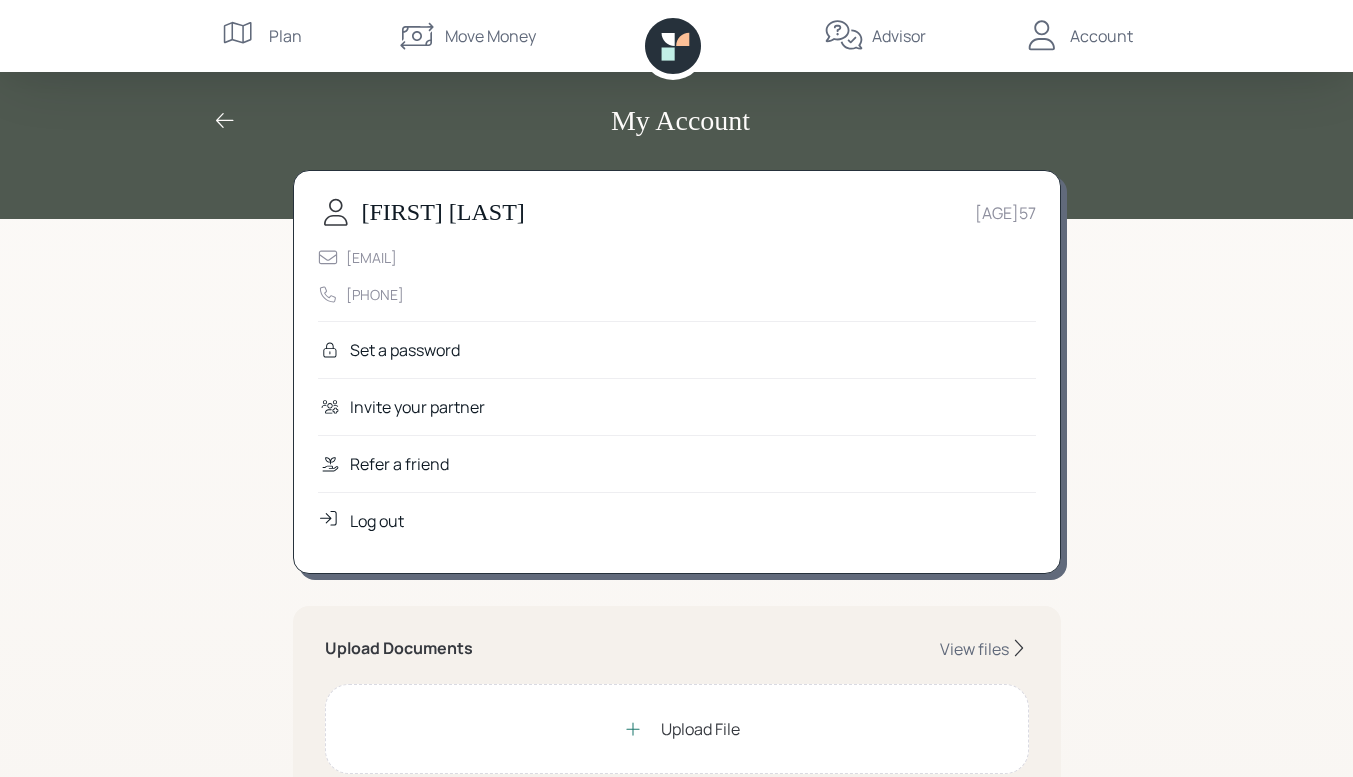 click on "Account" at bounding box center [1101, 36] 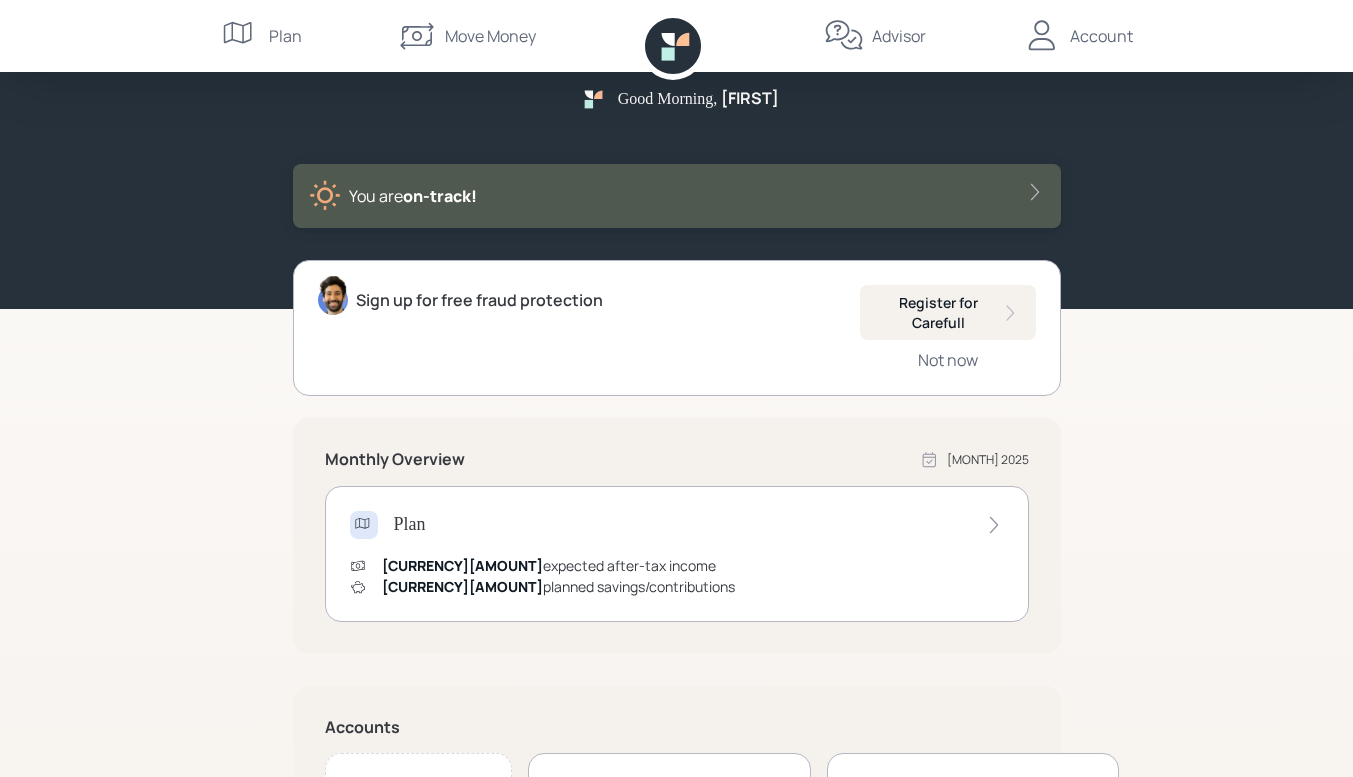 scroll, scrollTop: 0, scrollLeft: 0, axis: both 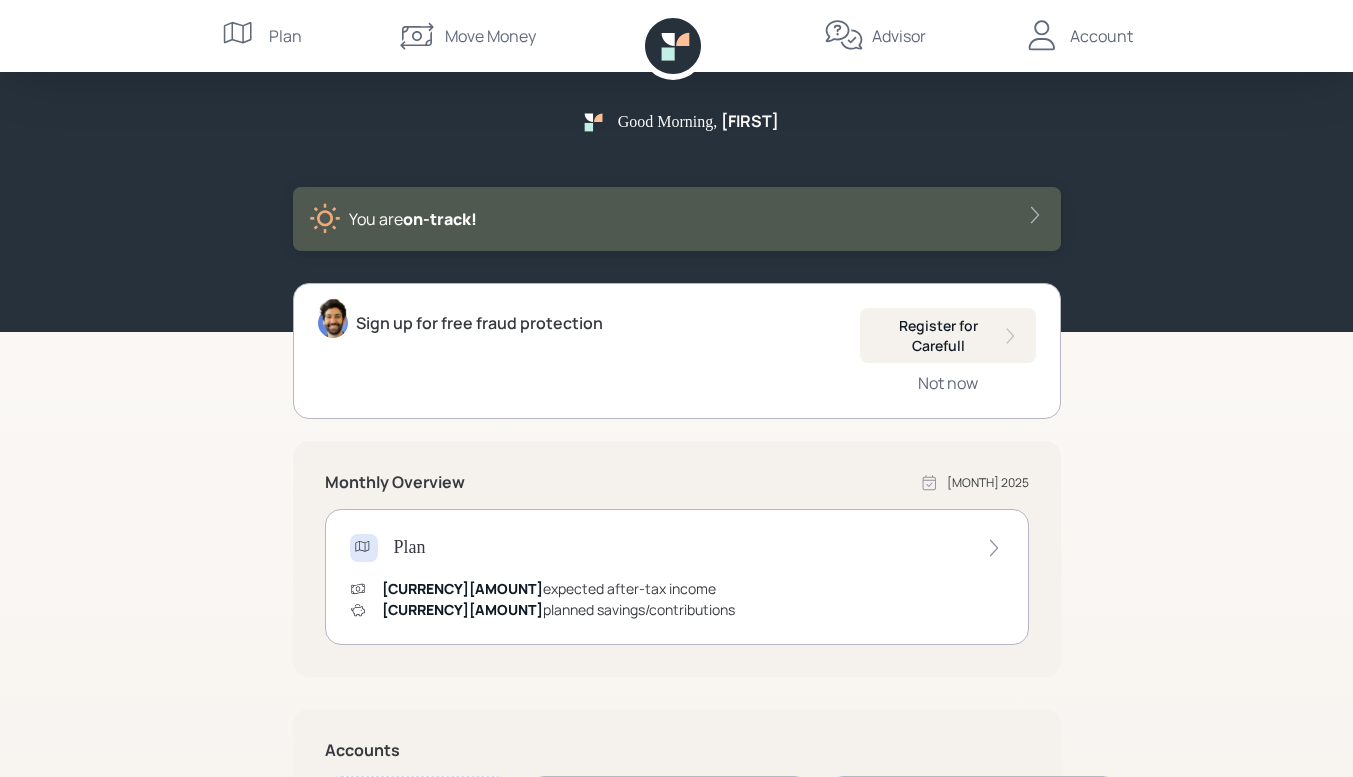 click at bounding box center (673, 46) 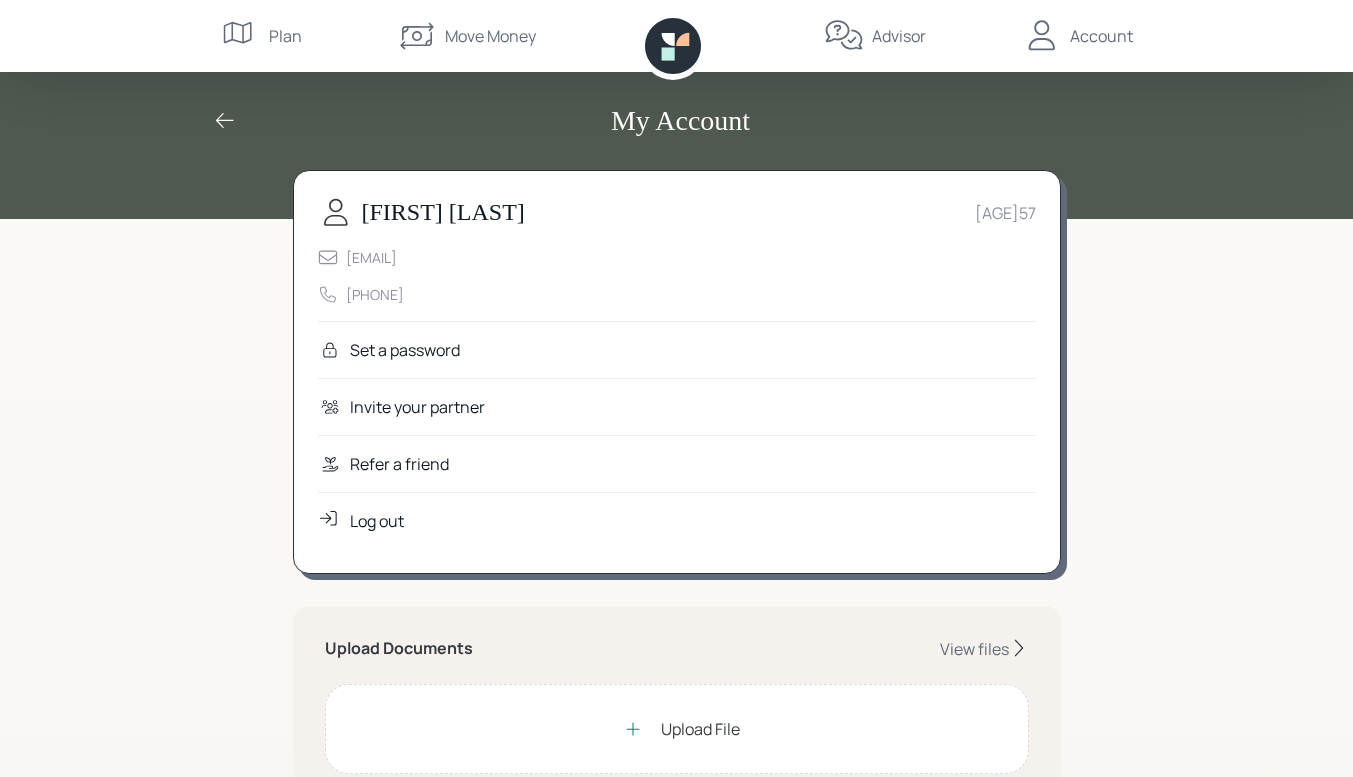 scroll, scrollTop: 100, scrollLeft: 0, axis: vertical 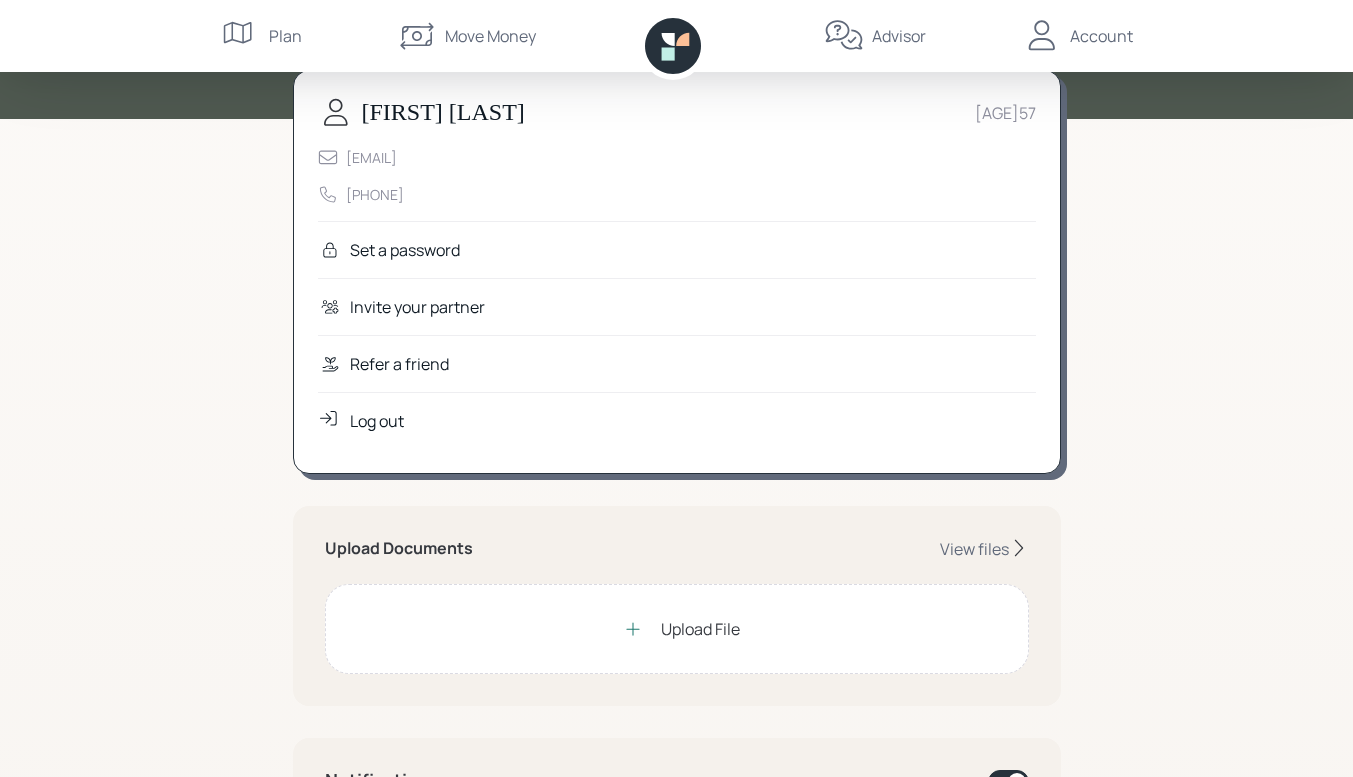 click on "My Account [NAME] [NAME] Age [AGE] [EMAIL] [PHONE] Set a password Invite your partner Refer a friend Log out Upload Documents View files Upload File Notifications Banking Activity Notifications We'll let you know when important activity happens in your deposit accounts, such as when an ACH payment was processed, interest was earned, or a transfer failed. Banking Application Status Notifications We'll let you know if your banking application was approved or if the bank needs additional details to process your application. Banking Inactivity Warnings You'll get warnings if your deposit account has been inactive for too long and in danger of being frozen or closed by the bank. Cash Sweep Recommendations Towards the end of the month, you'll receive a notification that recommends an amount to sweep from your SPEND account to your SAVE account. Monthly Insights Summary You'll receive a monthly summary of your deposit accounts and financial plan on the 1st of the month. Dashboard Tasks Plan" at bounding box center [676, 828] 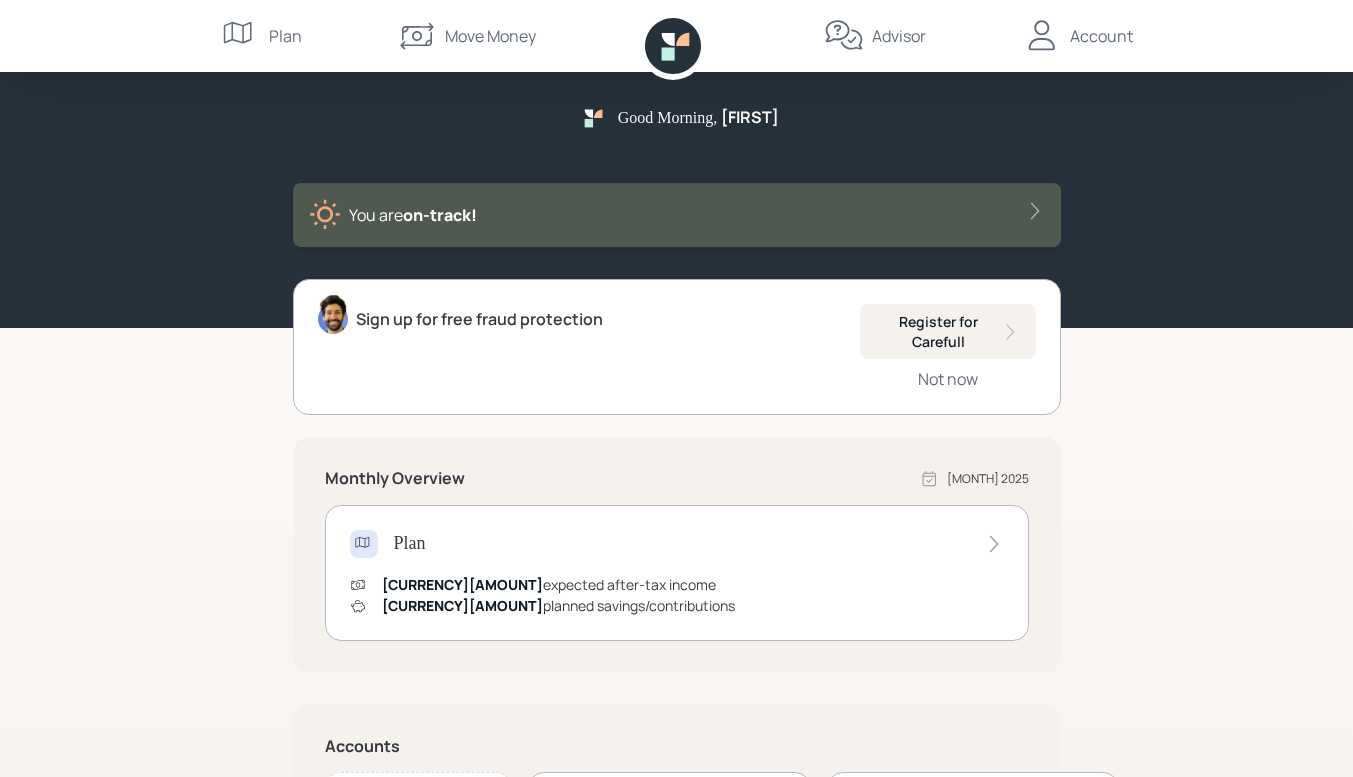 scroll, scrollTop: 0, scrollLeft: 0, axis: both 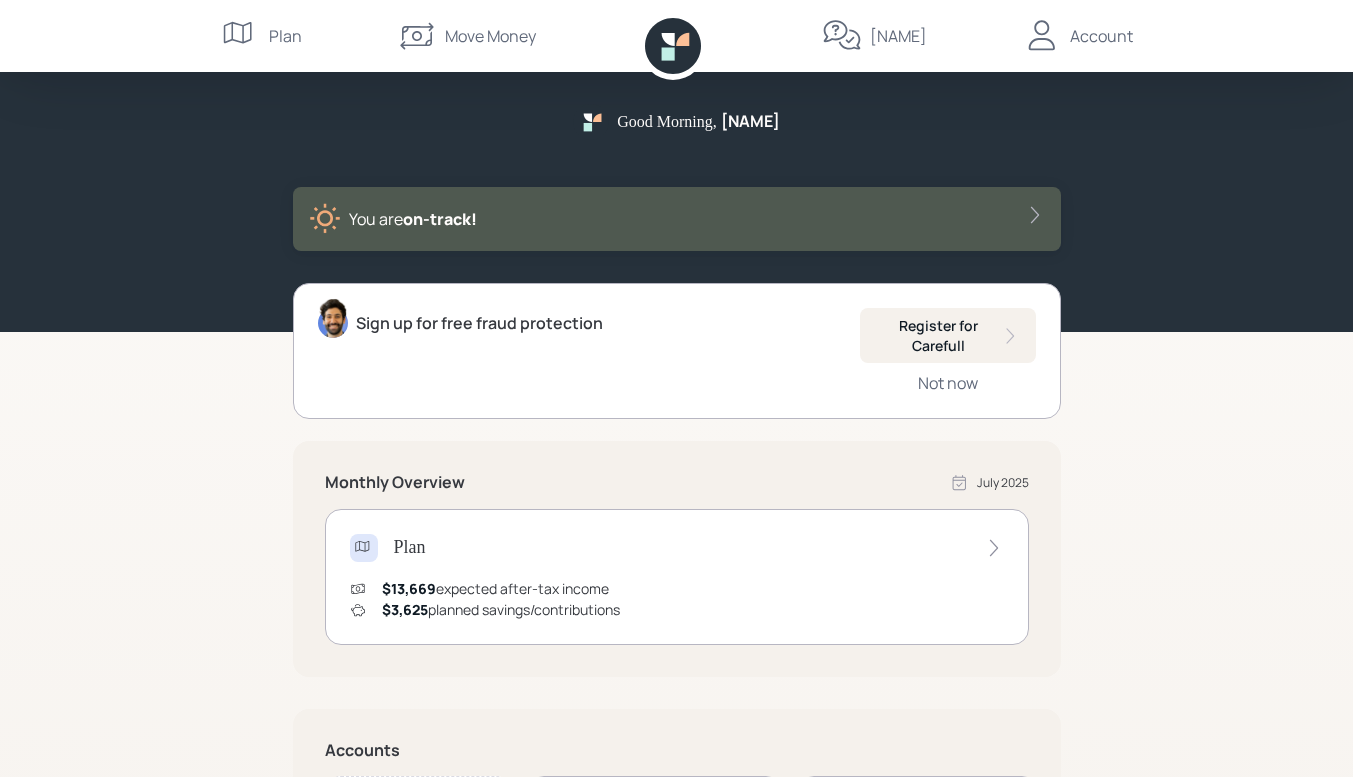 click on "You are  on‑track!" at bounding box center [677, 219] 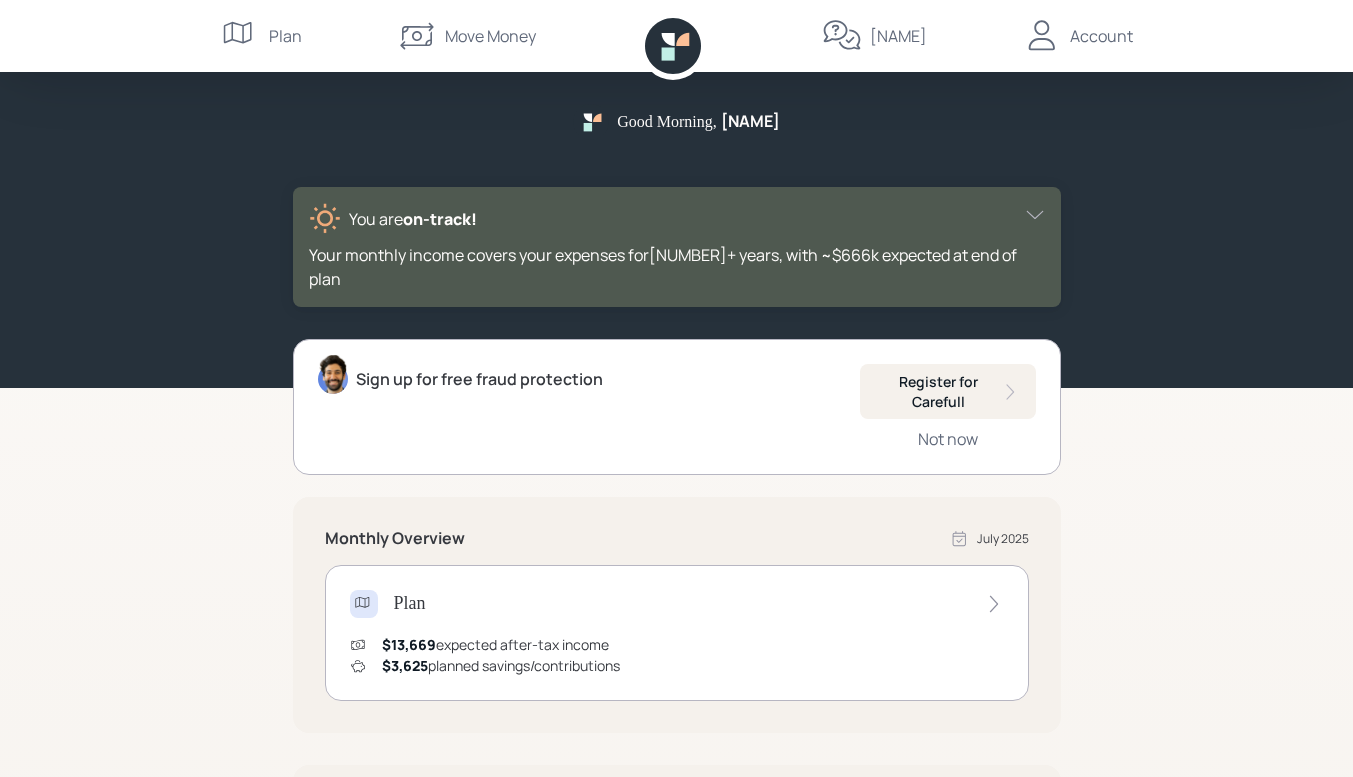 click at bounding box center [1035, 215] 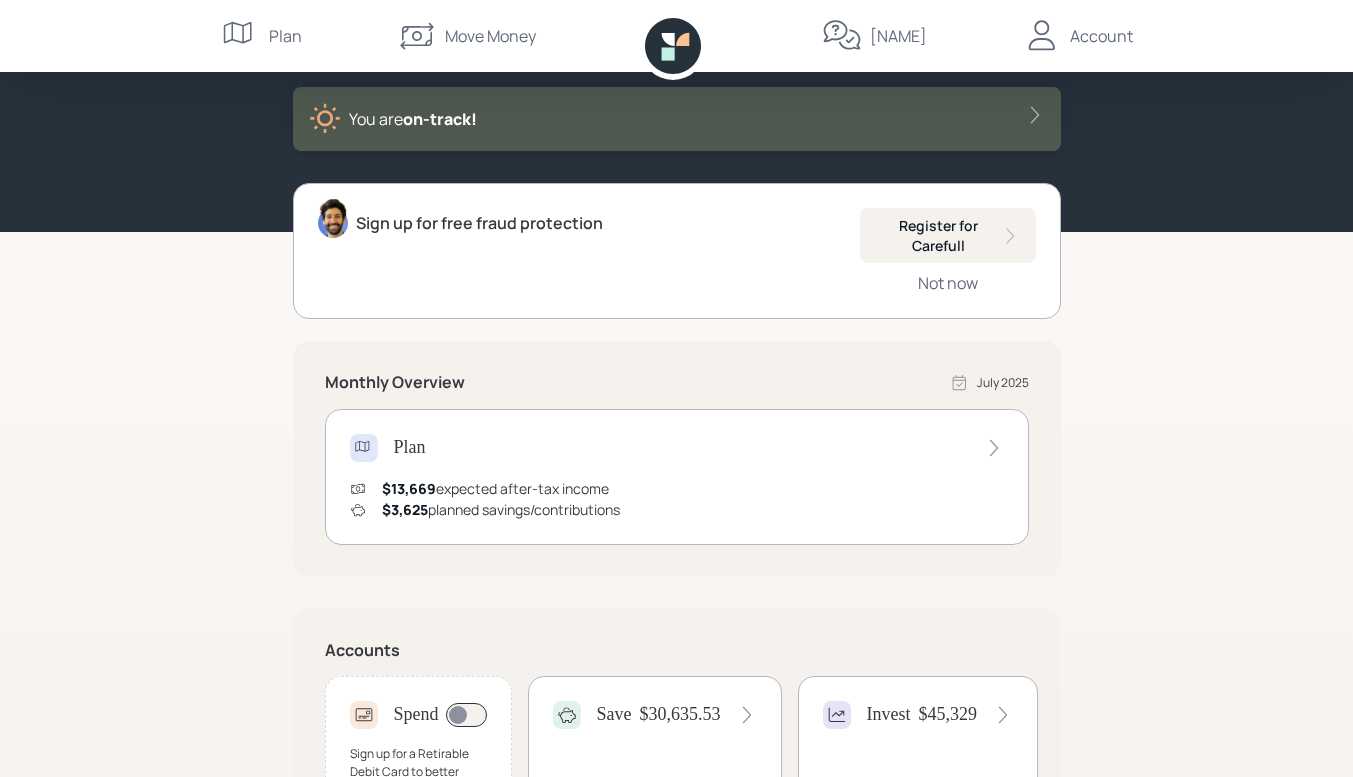 scroll, scrollTop: 200, scrollLeft: 0, axis: vertical 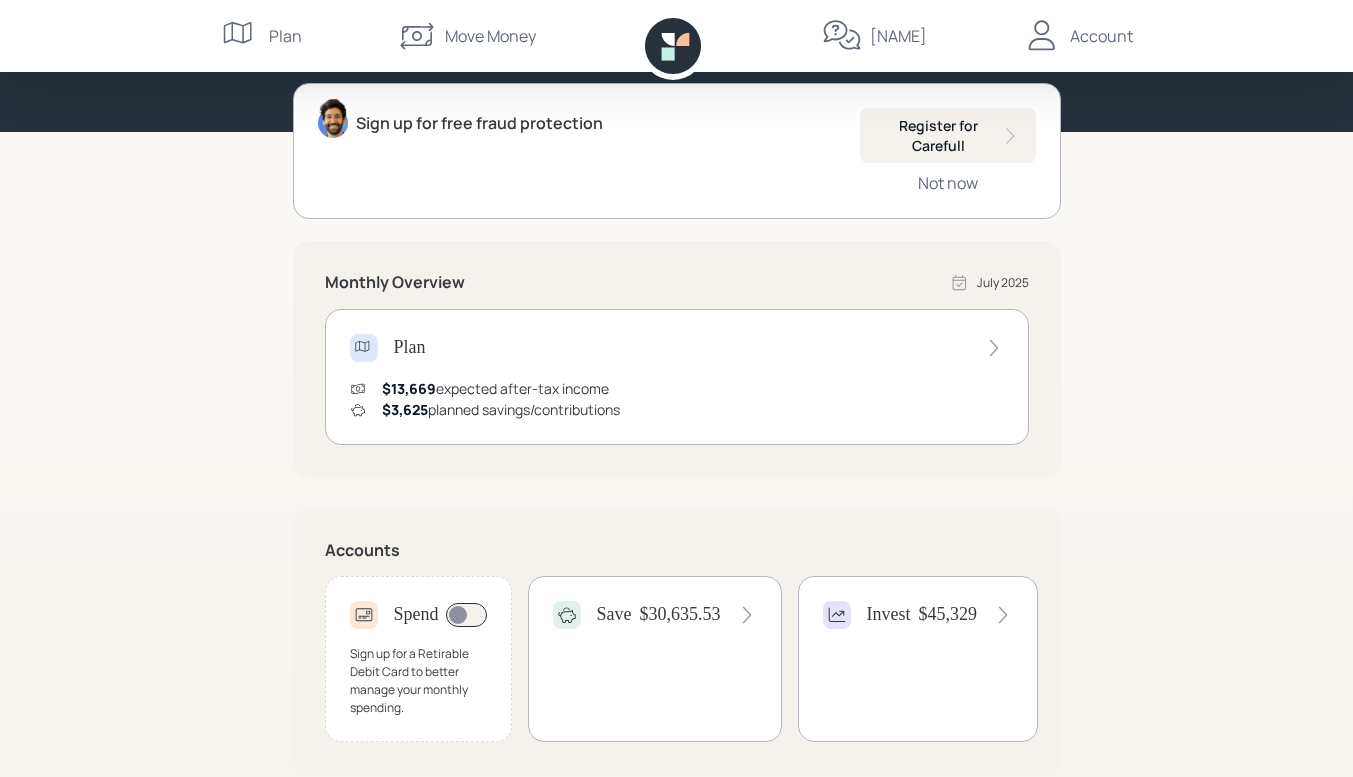click at bounding box center (994, 348) 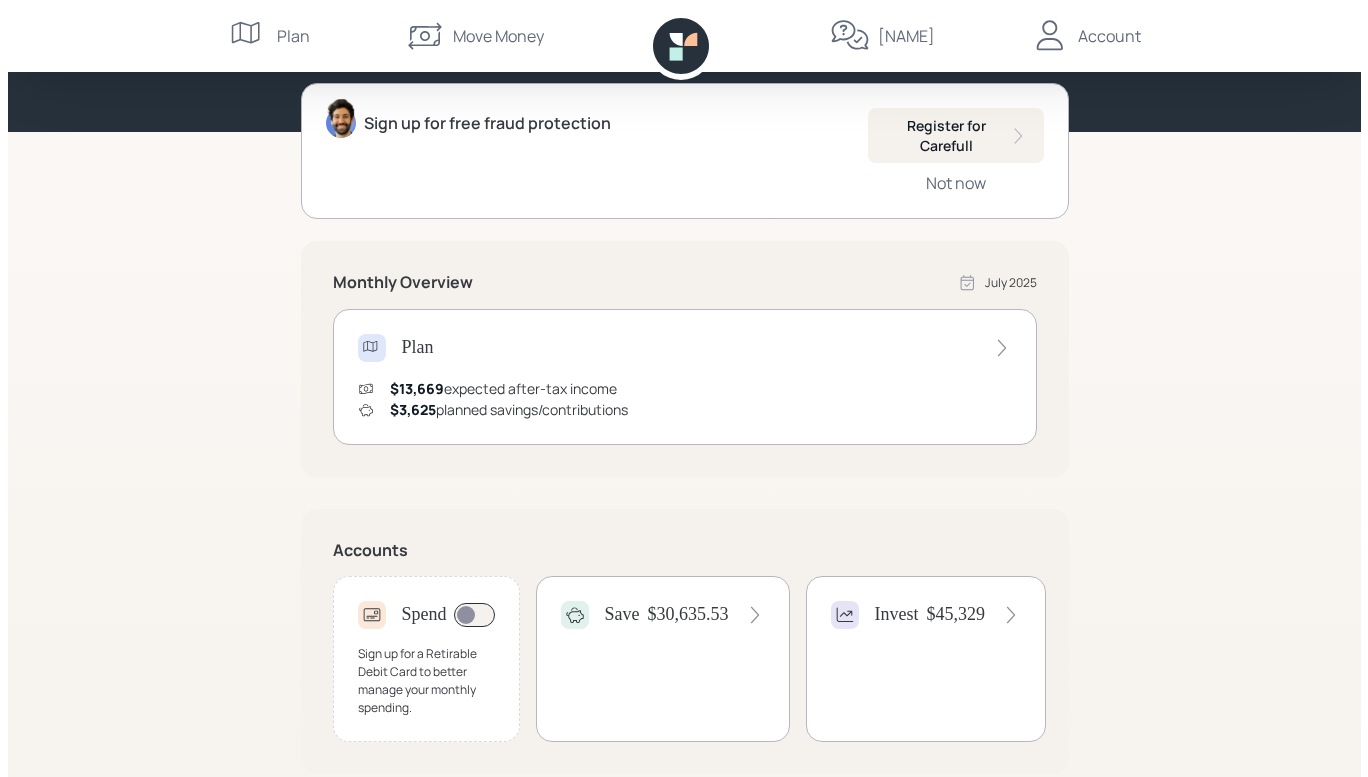 scroll, scrollTop: 0, scrollLeft: 0, axis: both 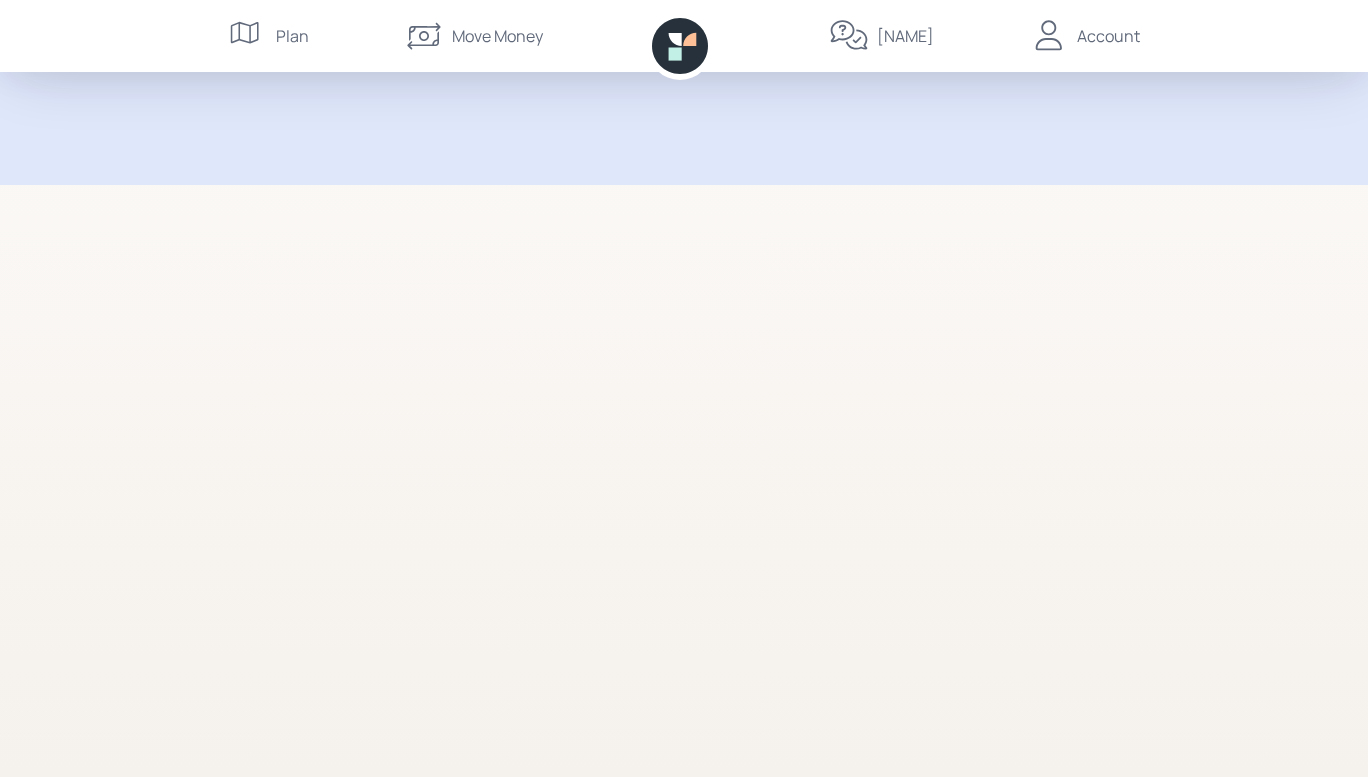 click at bounding box center [684, 480] 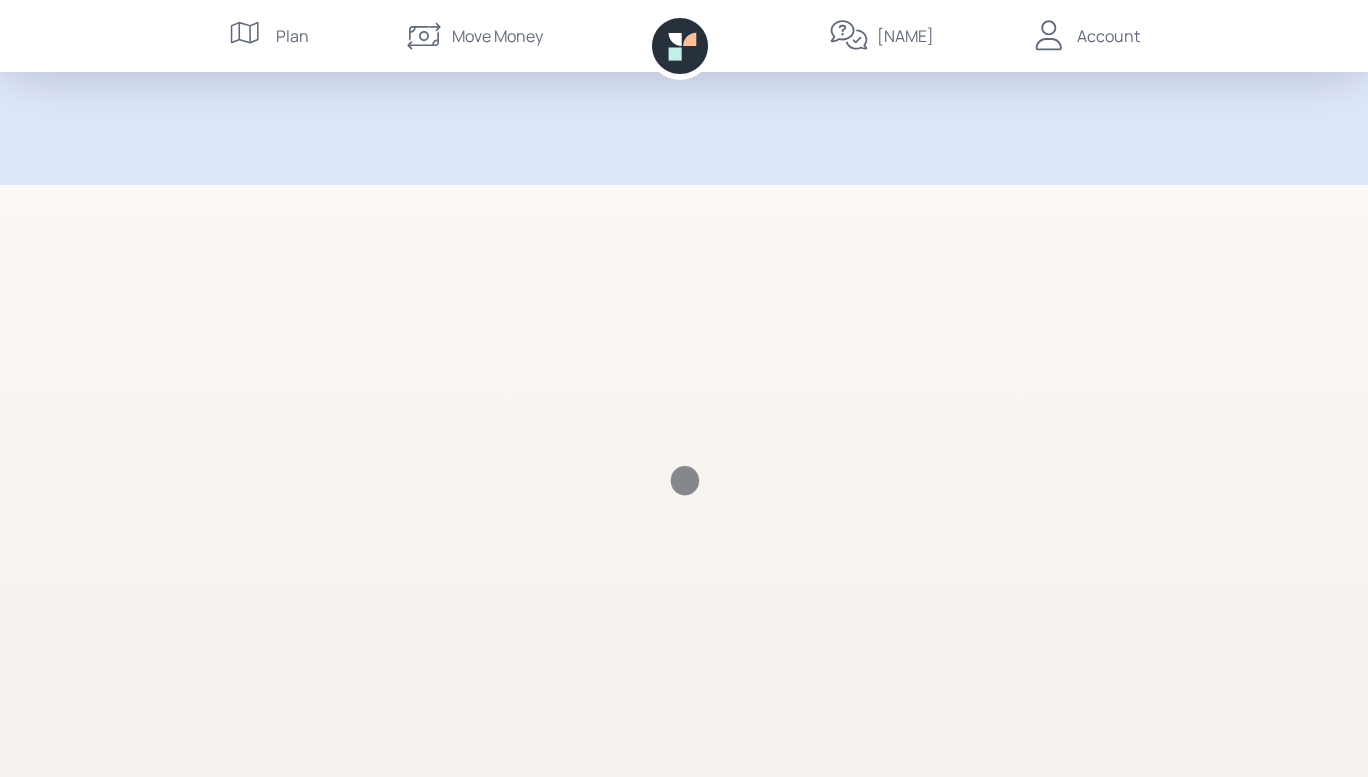 click on "Plan" at bounding box center [292, 36] 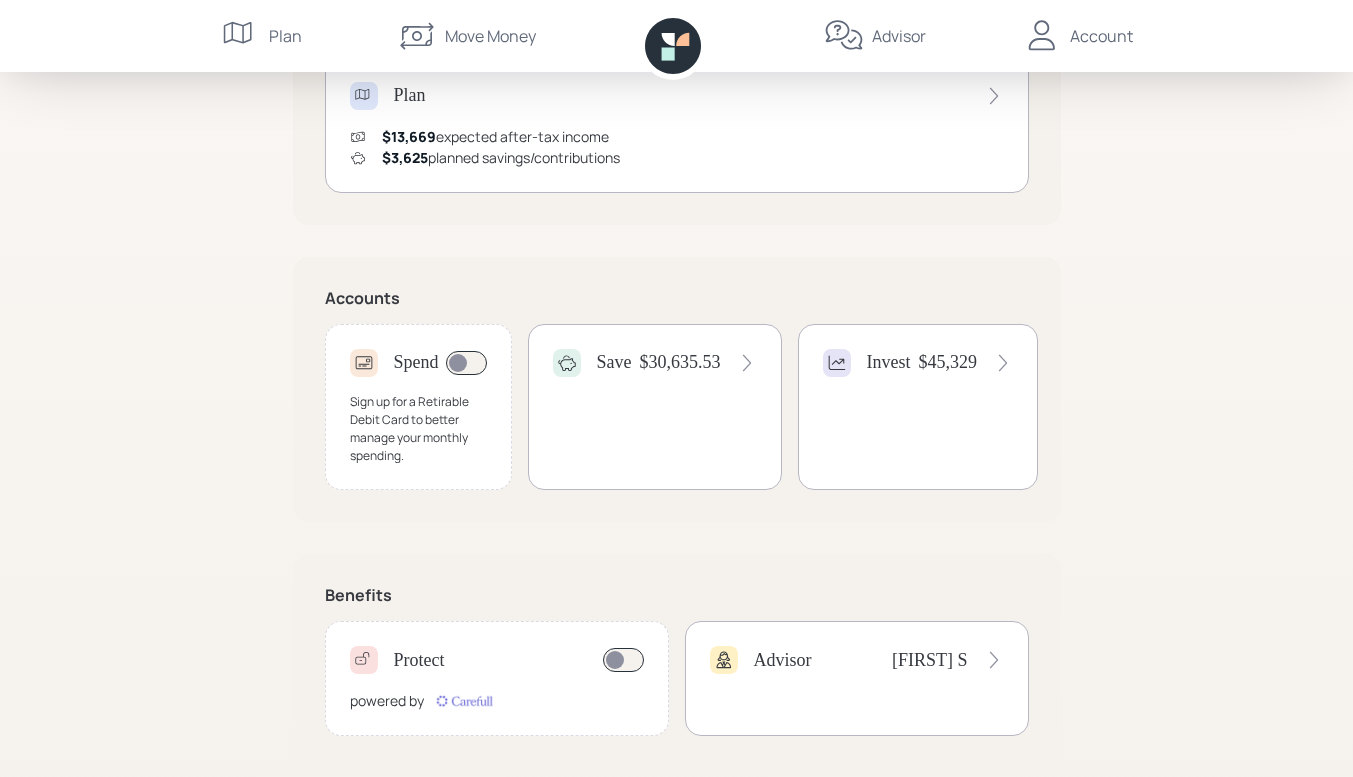 scroll, scrollTop: 475, scrollLeft: 0, axis: vertical 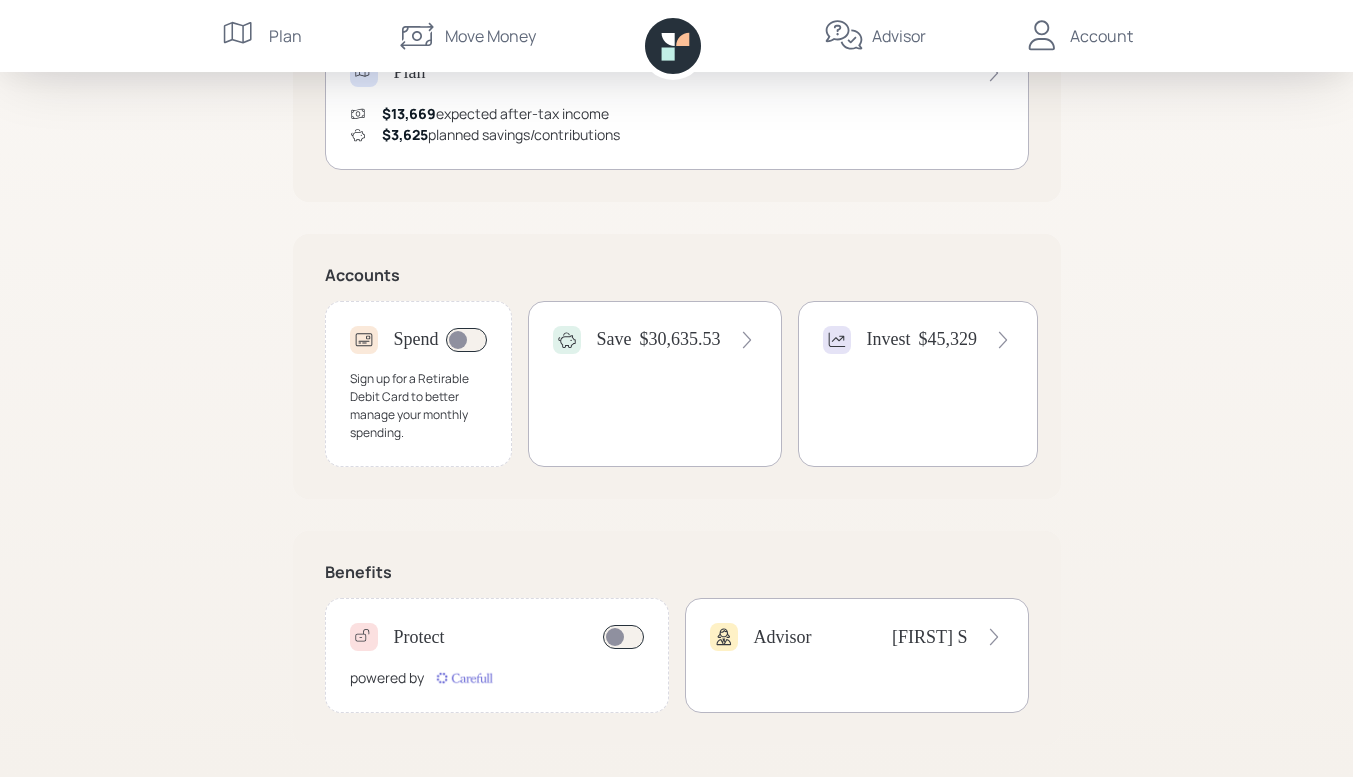 click at bounding box center (747, 340) 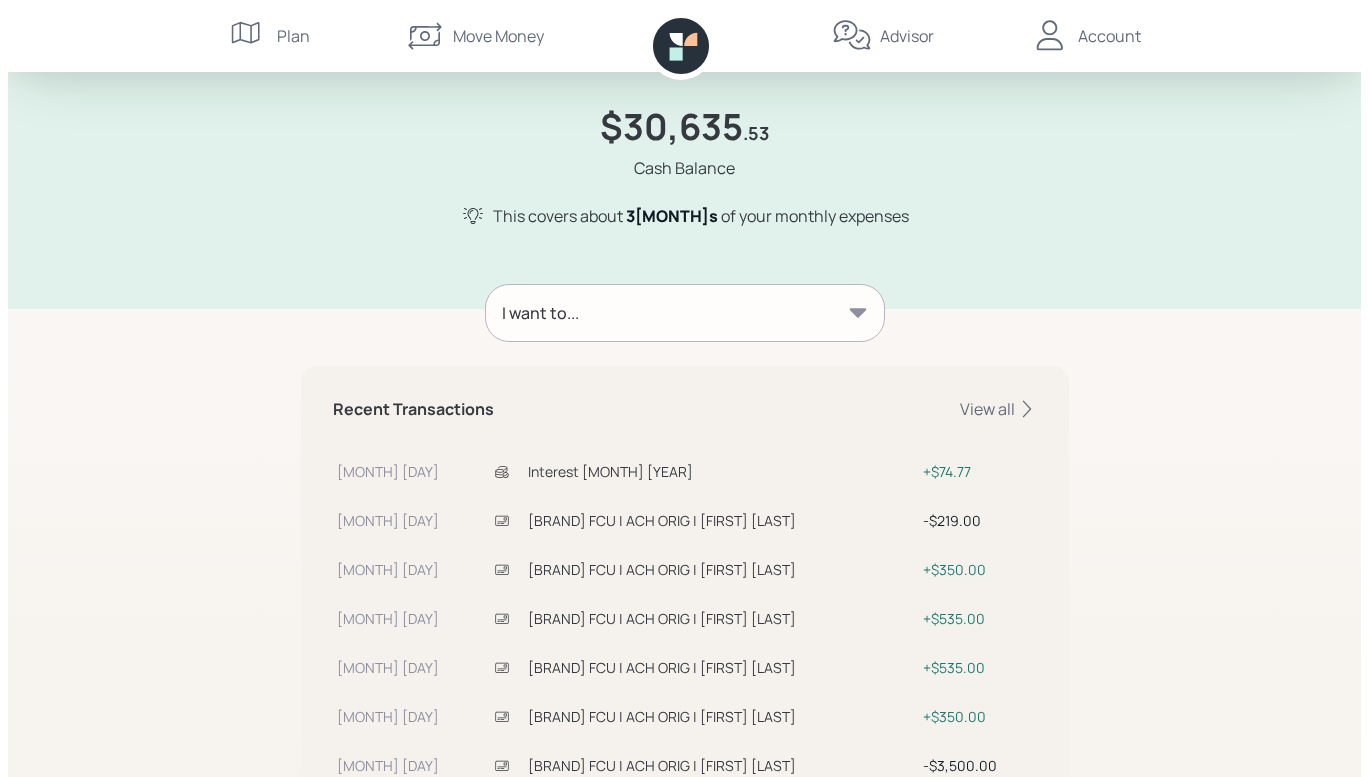 scroll, scrollTop: 100, scrollLeft: 0, axis: vertical 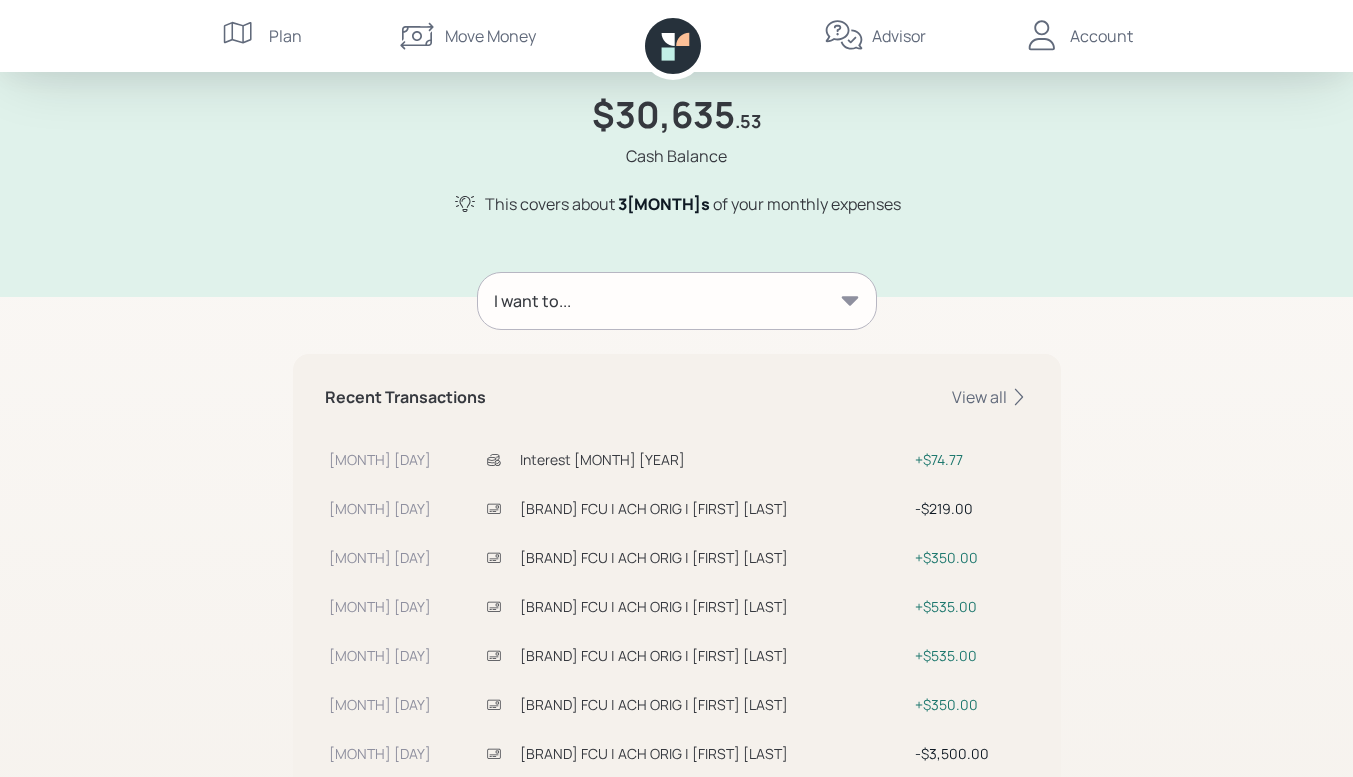 click at bounding box center [849, 300] 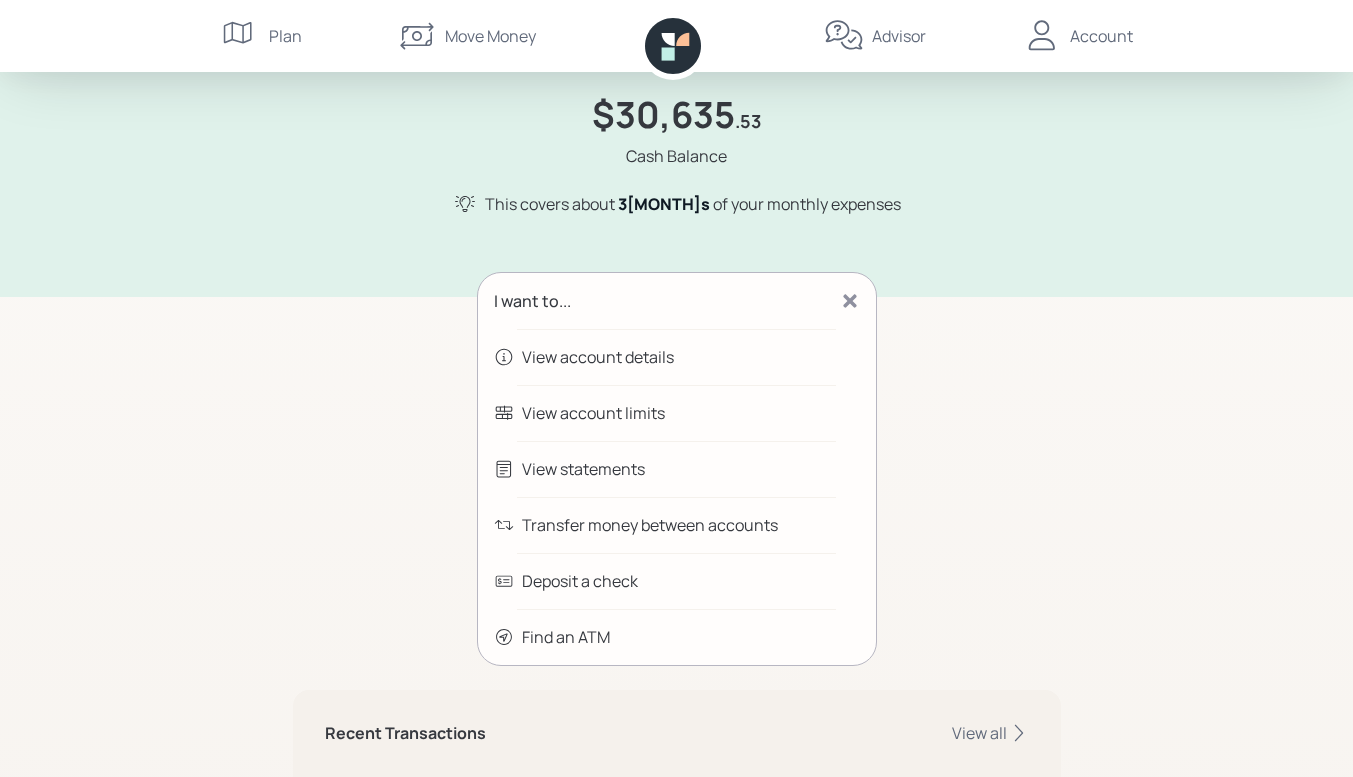 click on "View statements" at bounding box center [598, 357] 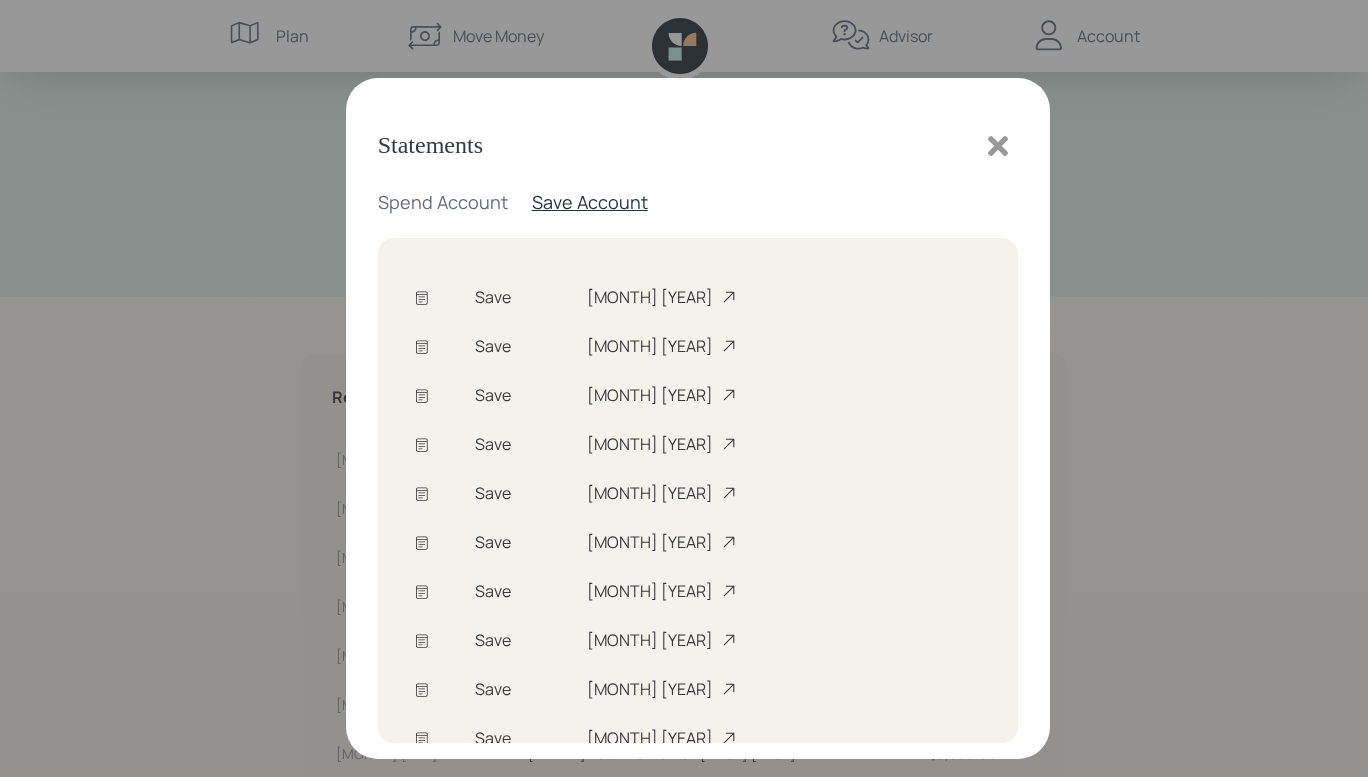 click on "[MONTH] [YEAR]" at bounding box center [784, 297] 